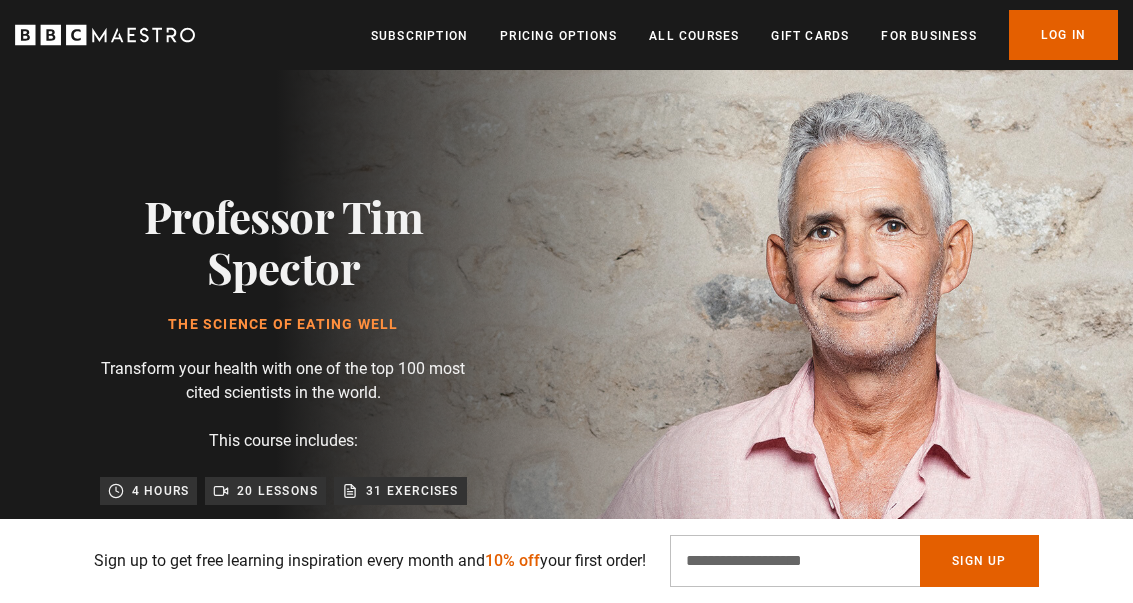 scroll, scrollTop: 1272, scrollLeft: 0, axis: vertical 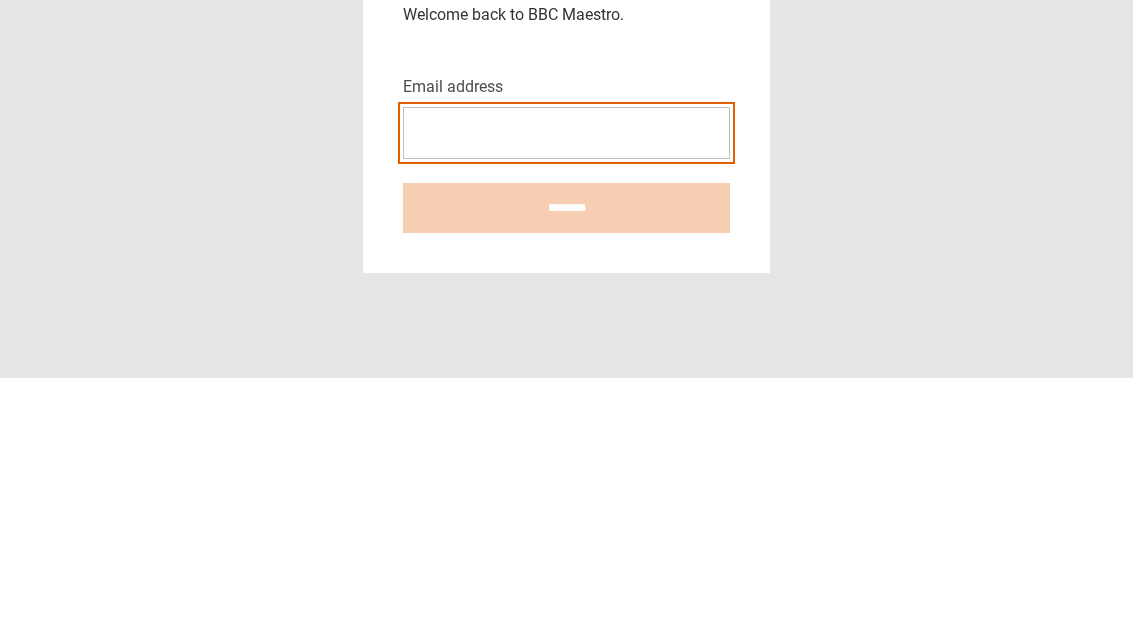 type on "**********" 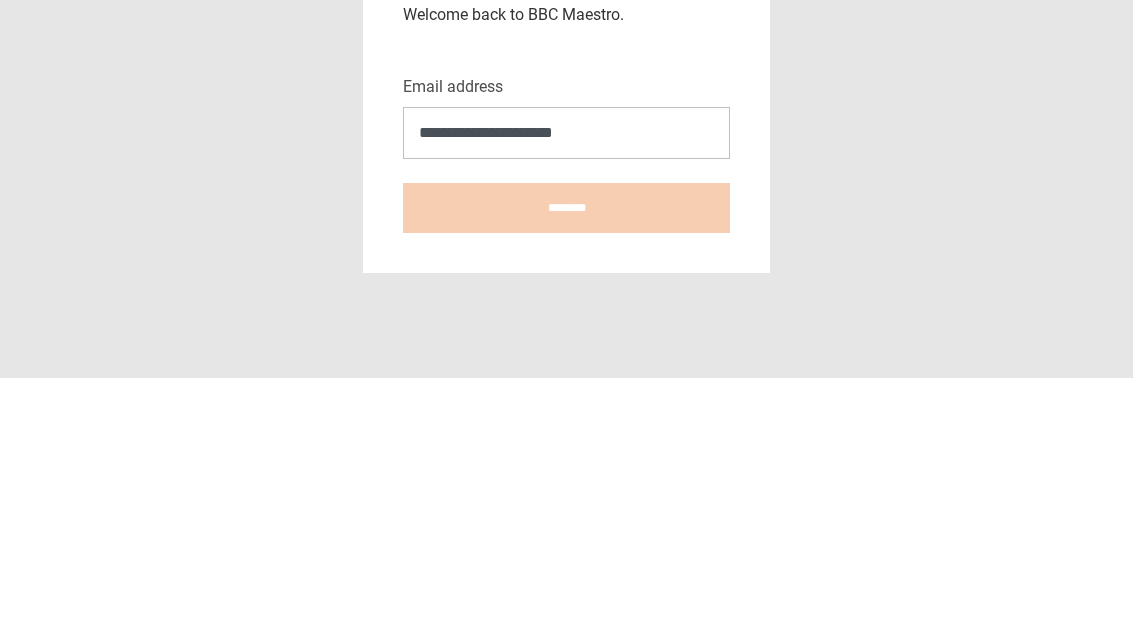 click on "********" at bounding box center (566, 466) 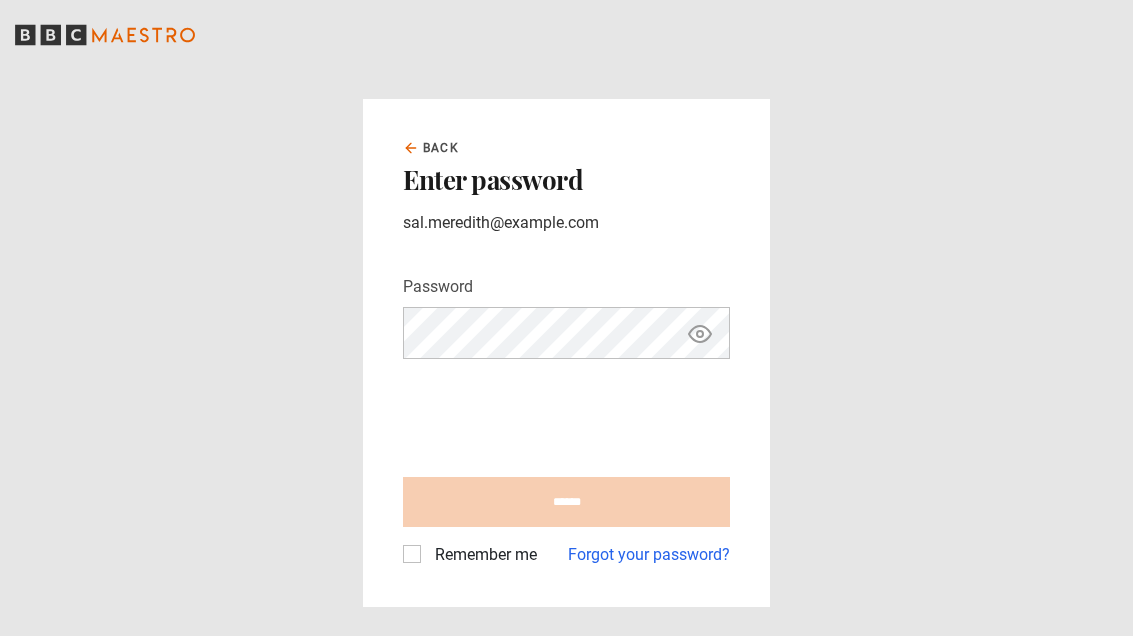 scroll, scrollTop: 0, scrollLeft: 0, axis: both 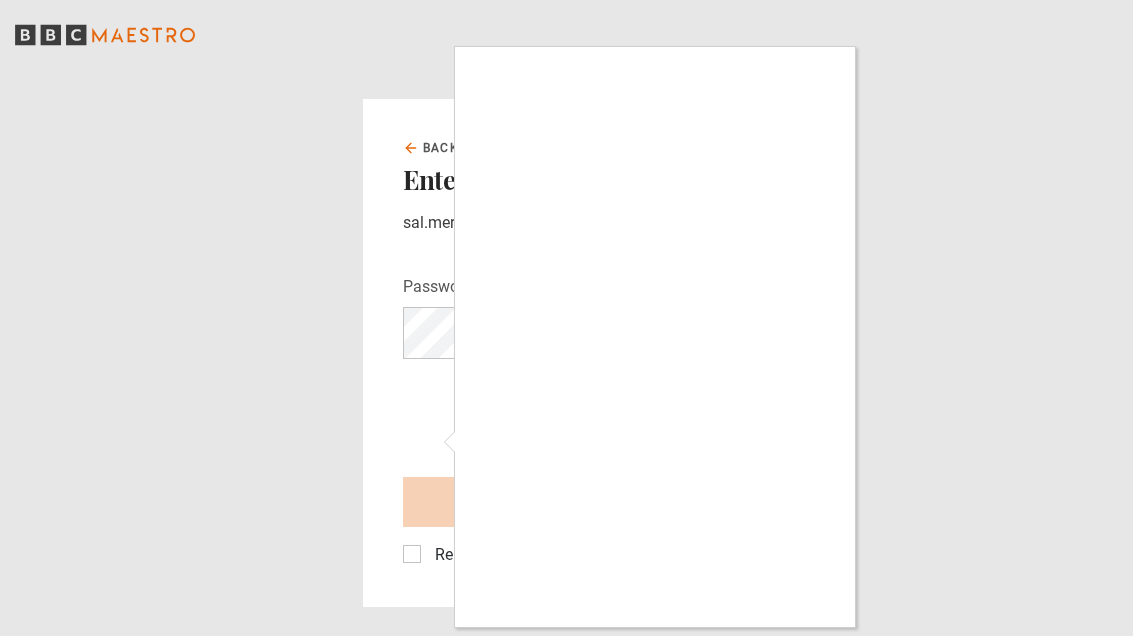click at bounding box center (566, 318) 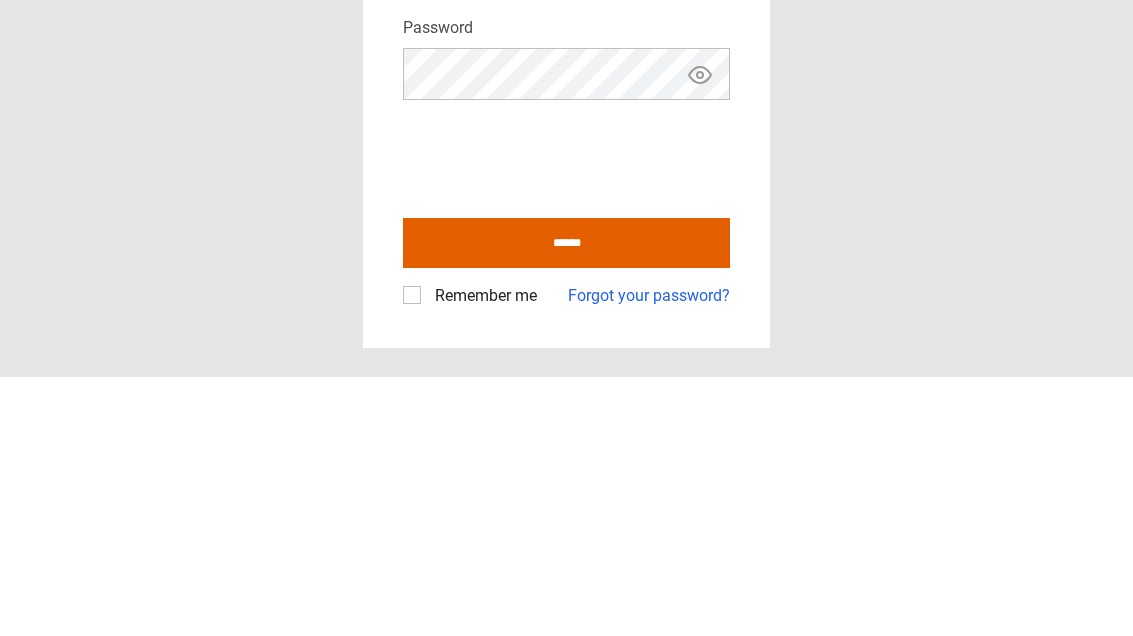scroll, scrollTop: 59, scrollLeft: 0, axis: vertical 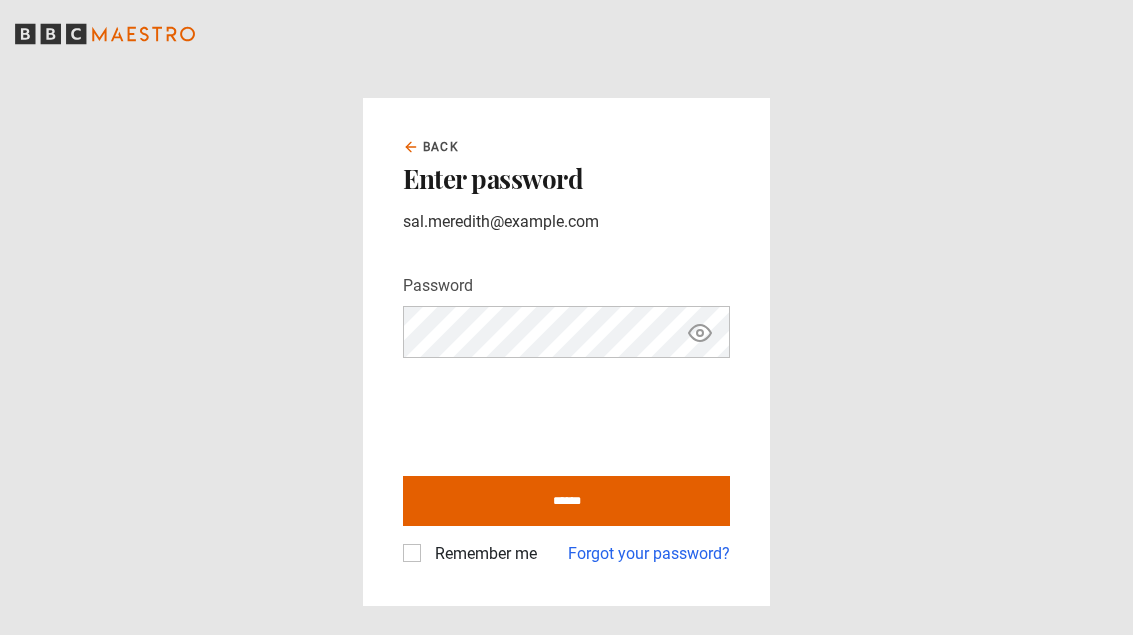 click on "Remember me" at bounding box center [482, 555] 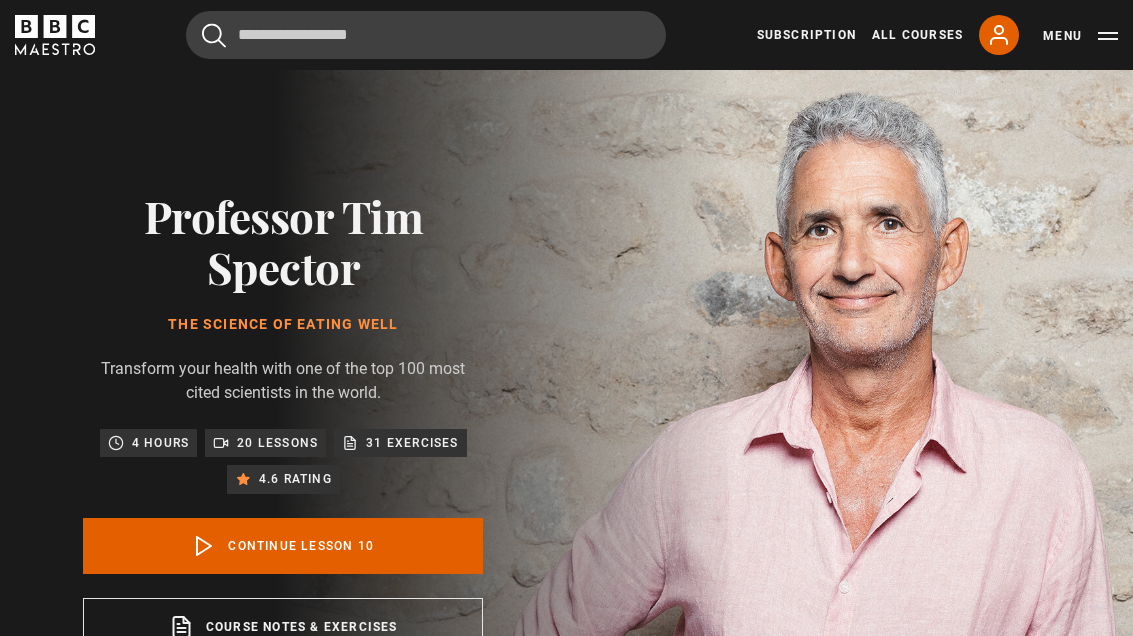 scroll, scrollTop: 773, scrollLeft: 0, axis: vertical 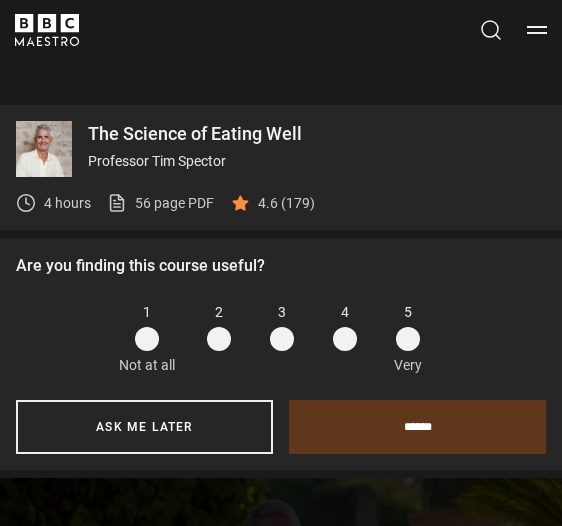 click on "Ask me later" at bounding box center (144, 427) 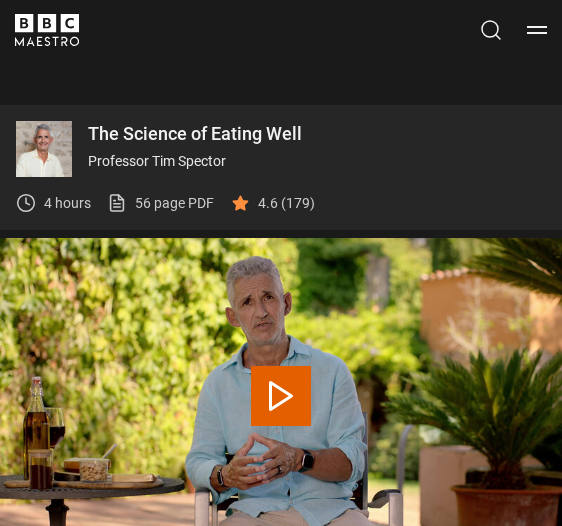 scroll, scrollTop: 929, scrollLeft: 0, axis: vertical 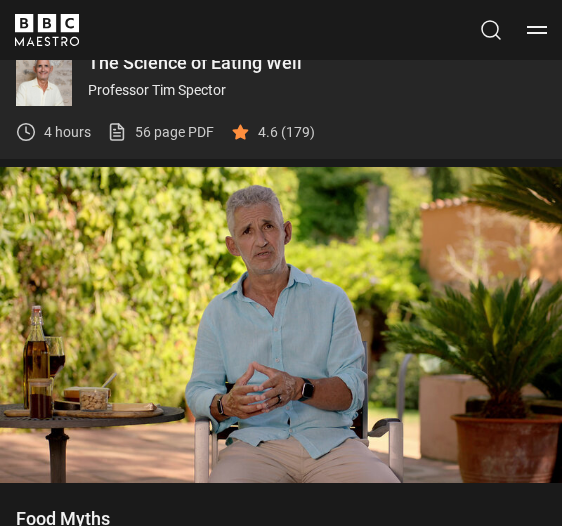 click on "Pause" at bounding box center (281, 340) 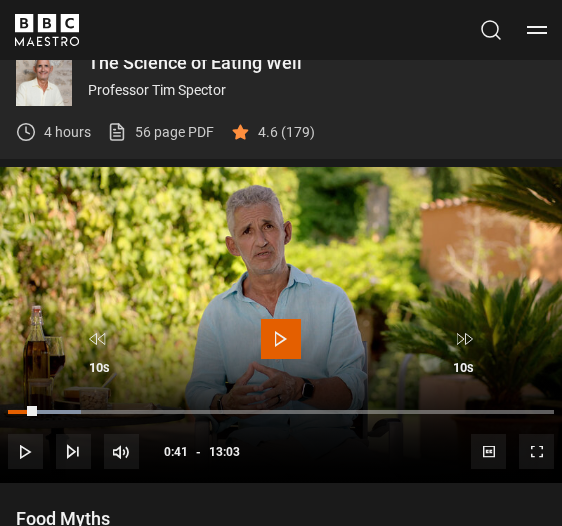 click on "10s Skip Back 10 seconds Play 10s Skip Forward 10 seconds Loaded :  13.40% Play Mute Current Time  0:41 - Duration  13:03
Professor [LAST] [LAST]
Lesson 11
Food Myths
1x Playback Rate 2x 1.5x 1x , selected 0.5x Captions captions off , selected English  Captions" at bounding box center (281, 395) 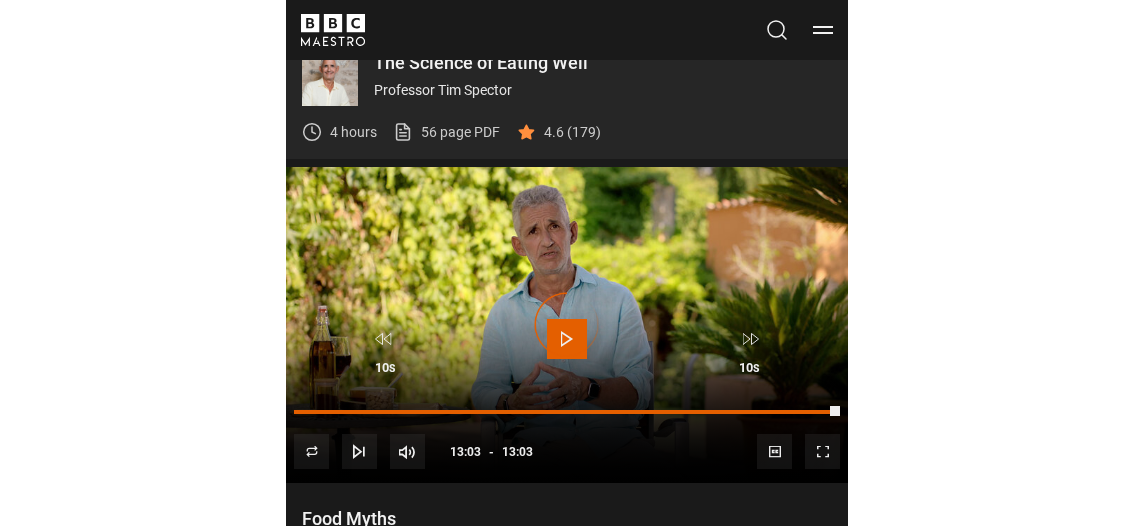 scroll, scrollTop: 957, scrollLeft: 0, axis: vertical 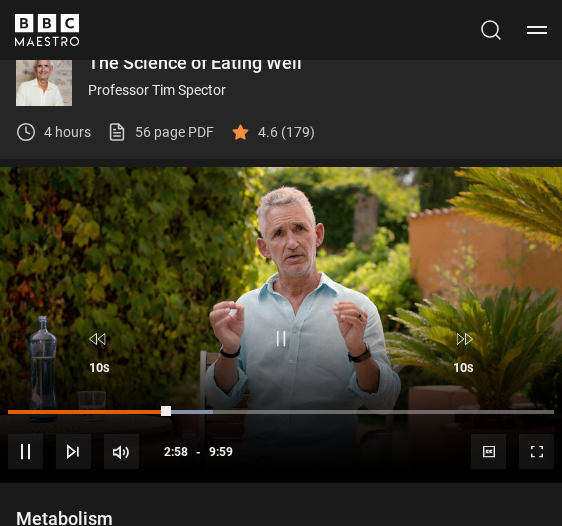 click on "10s Skip Back 10 seconds Pause 10s Skip Forward 10 seconds Loaded :  37.51% Pause Mute Current Time  2:58 - Duration  9:59
Professor [LAST] [LAST]
Lesson 14
Metabolism
1x Playback Rate 2x 1.5x 1x , selected 0.5x Captions captions off , selected English  Captions" at bounding box center (281, 395) 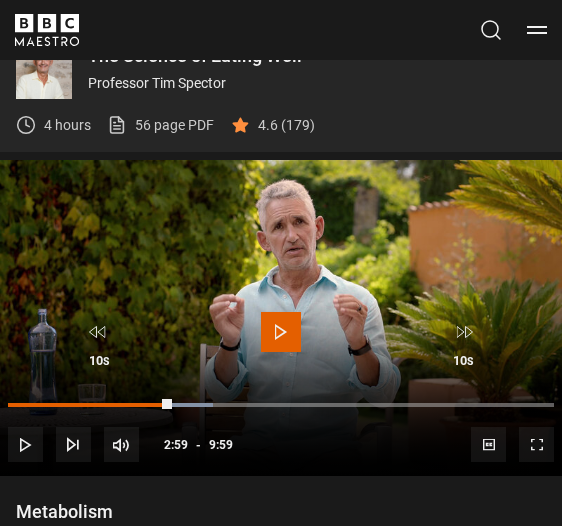 scroll, scrollTop: 935, scrollLeft: 0, axis: vertical 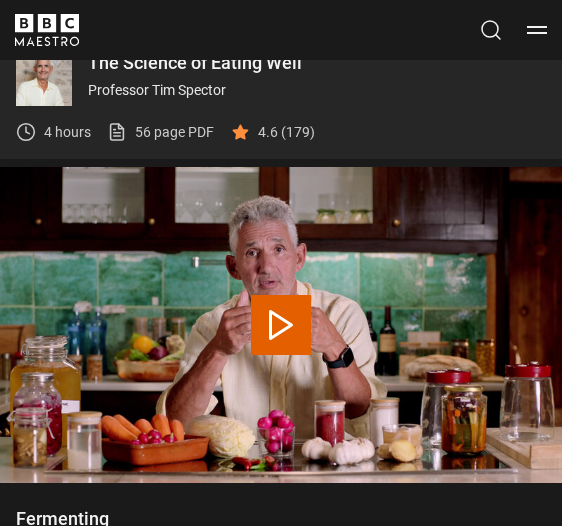 click on "Play Lesson Fermenting" at bounding box center [281, 325] 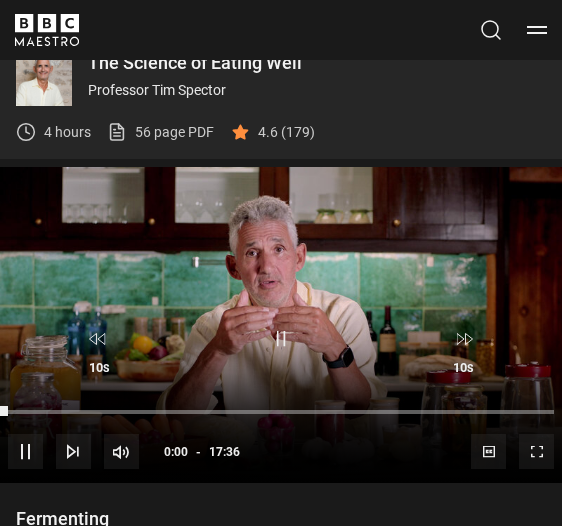 click at bounding box center [281, 339] 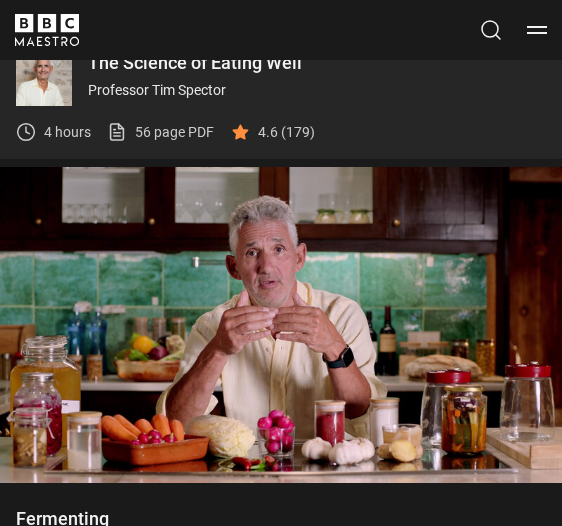 click on "10s Skip Back 10 seconds Pause 10s Skip Forward 10 seconds Loaded :  70.07% Pause Mute Current Time  11:39 - Duration  17:36
Professor [LAST] [LAST]
Lesson 15
Fermenting
1x Playback Rate 2x 1.5x 1x , selected 0.5x Captions captions off , selected English  Captions" at bounding box center (281, 395) 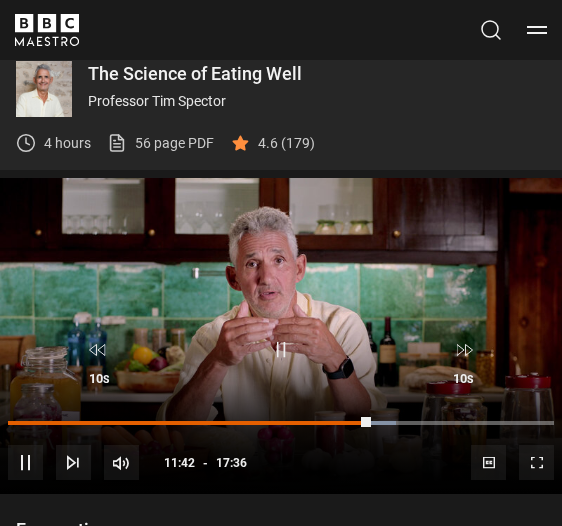 scroll, scrollTop: 917, scrollLeft: 0, axis: vertical 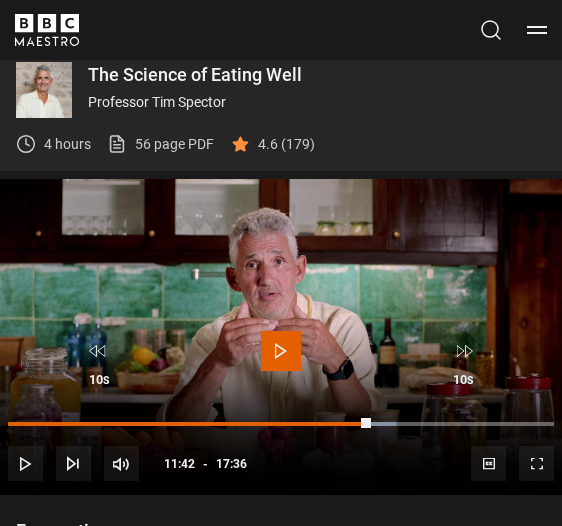 click at bounding box center (25, 463) 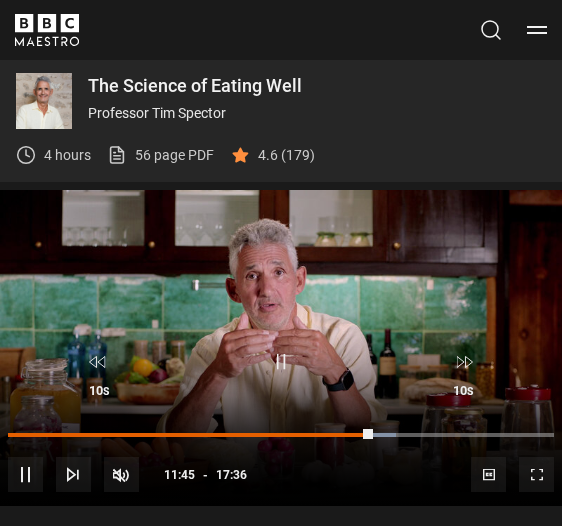 scroll, scrollTop: 902, scrollLeft: 0, axis: vertical 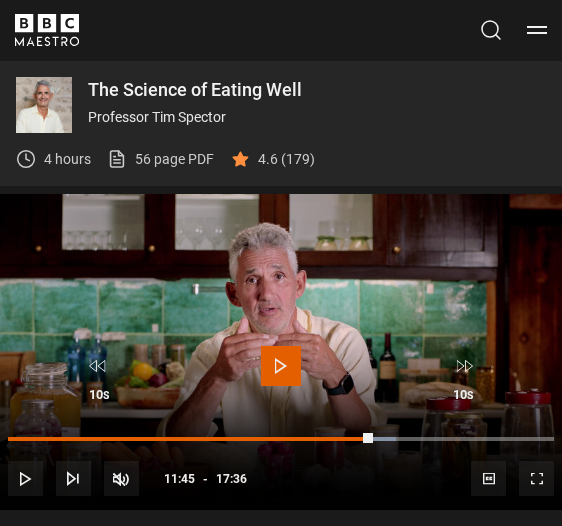 click at bounding box center (190, 439) 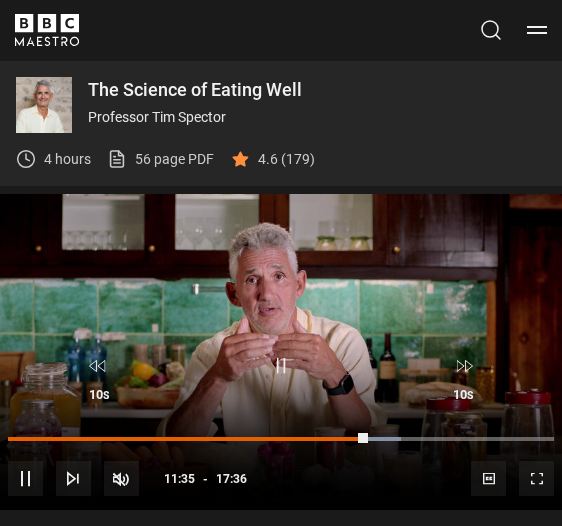 click at bounding box center (99, 366) 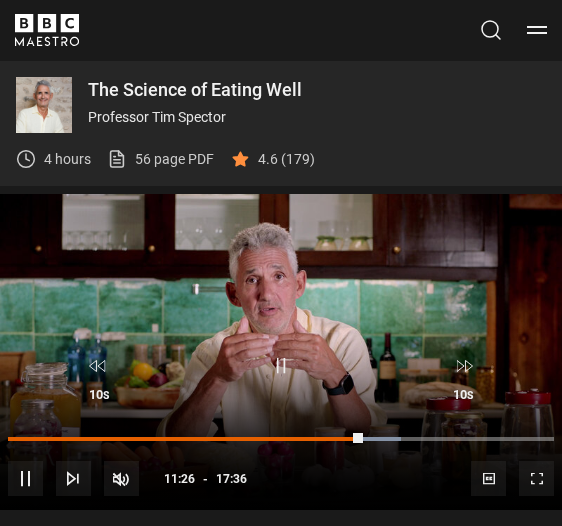 click at bounding box center (99, 366) 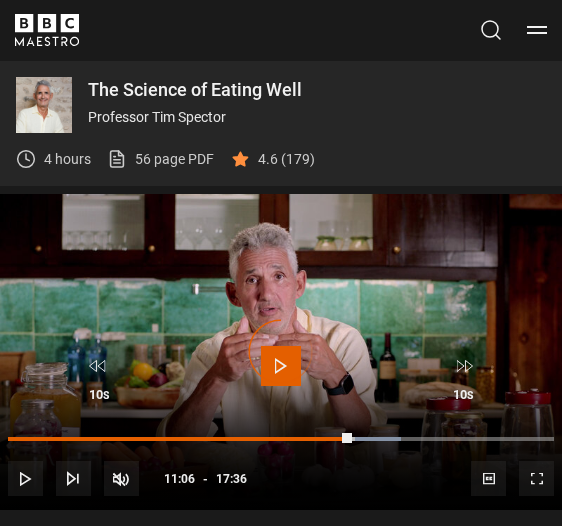 click on "10s Skip Back 10 seconds Play 10s Skip Forward 10 seconds" at bounding box center [281, 374] 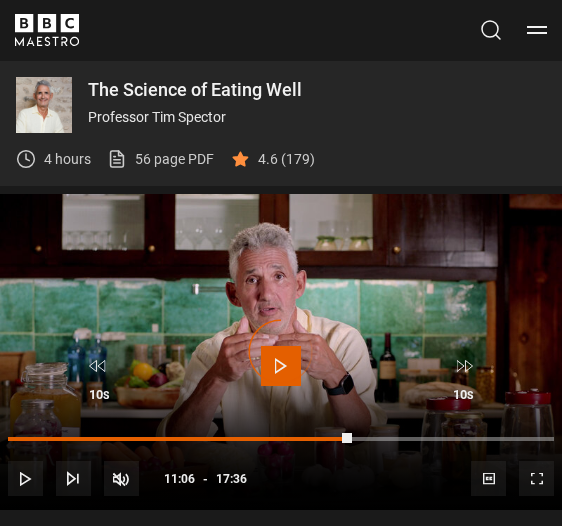 click on "10s Skip Back 10 seconds Play 10s Skip Forward 10 seconds" at bounding box center (281, 374) 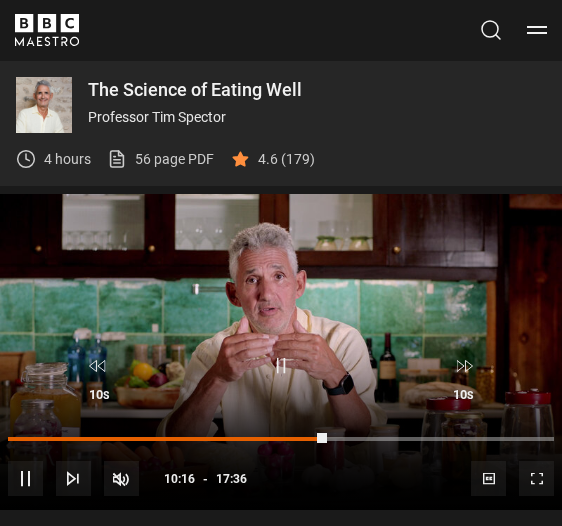 click at bounding box center [99, 366] 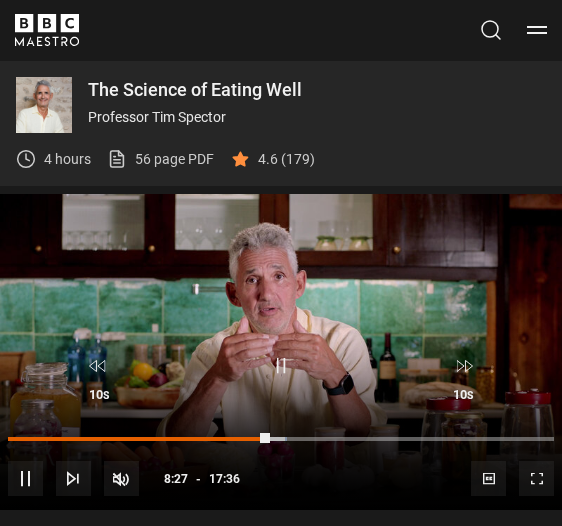 click on "10s Skip Back 10 seconds" at bounding box center (99, 374) 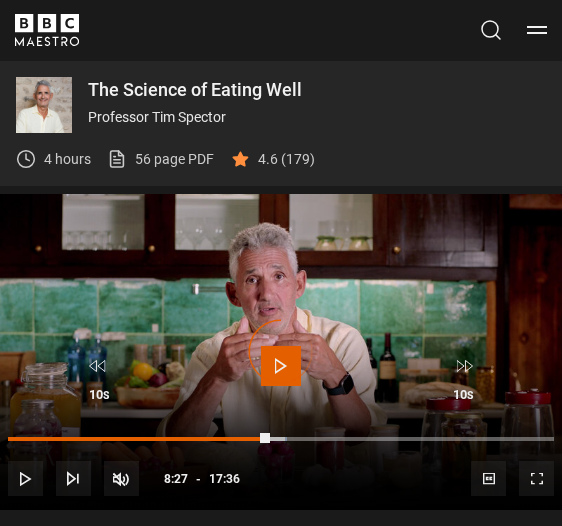 click on "10s Skip Back 10 seconds Play 10s Skip Forward 10 seconds" at bounding box center [281, 374] 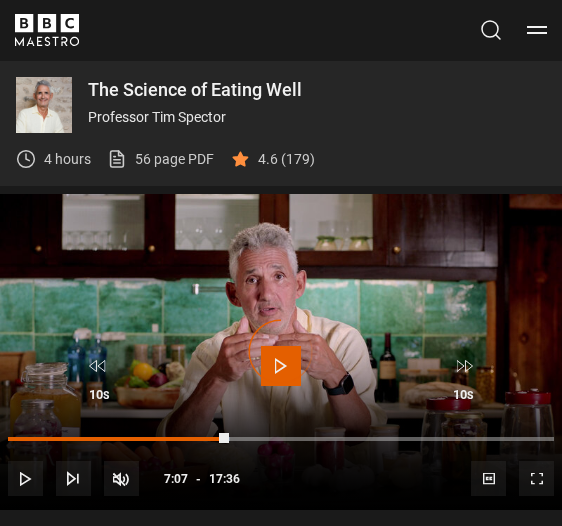 click on "10s Skip Back 10 seconds" at bounding box center (99, 374) 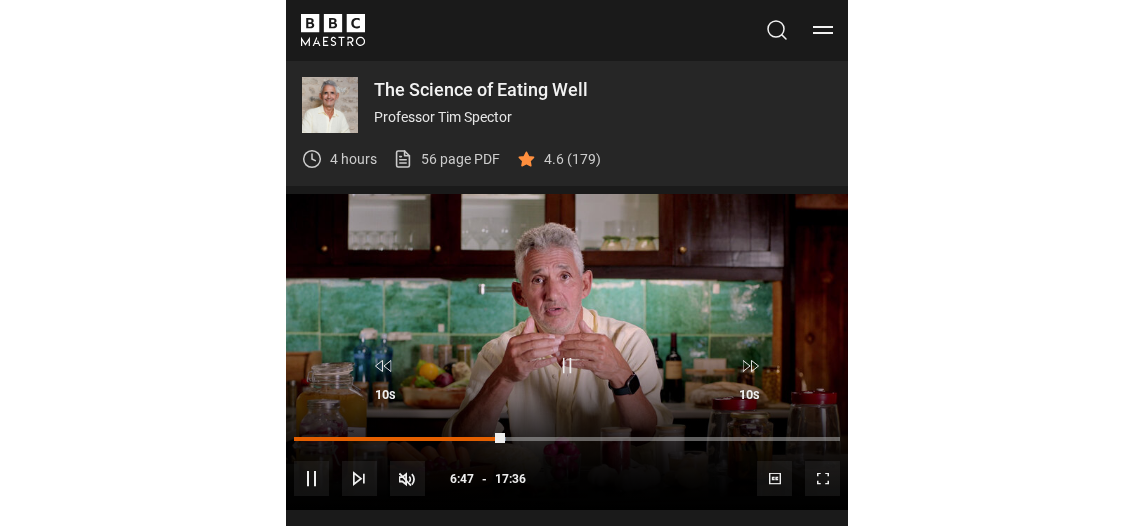 scroll, scrollTop: 878, scrollLeft: 0, axis: vertical 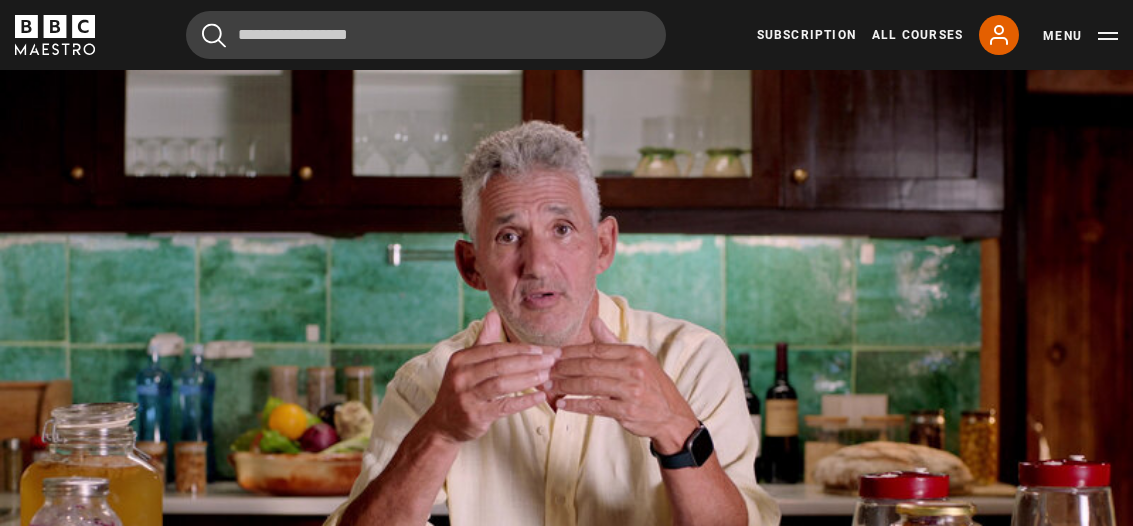 click on "Video Player is loading. Play Lesson Fermenting 10s Skip Back 10 seconds Pause 10s Skip Forward 10 seconds Loaded :  39.42% Pause Unmute Current Time  6:49 - Duration  17:36
Professor [LAST] [LAST]
Lesson 15
Fermenting
1x Playback Rate 2x 1.5x 1x , selected 0.5x Captions captions off , selected English  Captions This is a modal window.
Lesson Completed
Up next
Time Restricted Eating
Cancel
Do you want to save this lesson?
Save lesson" at bounding box center (566, 381) 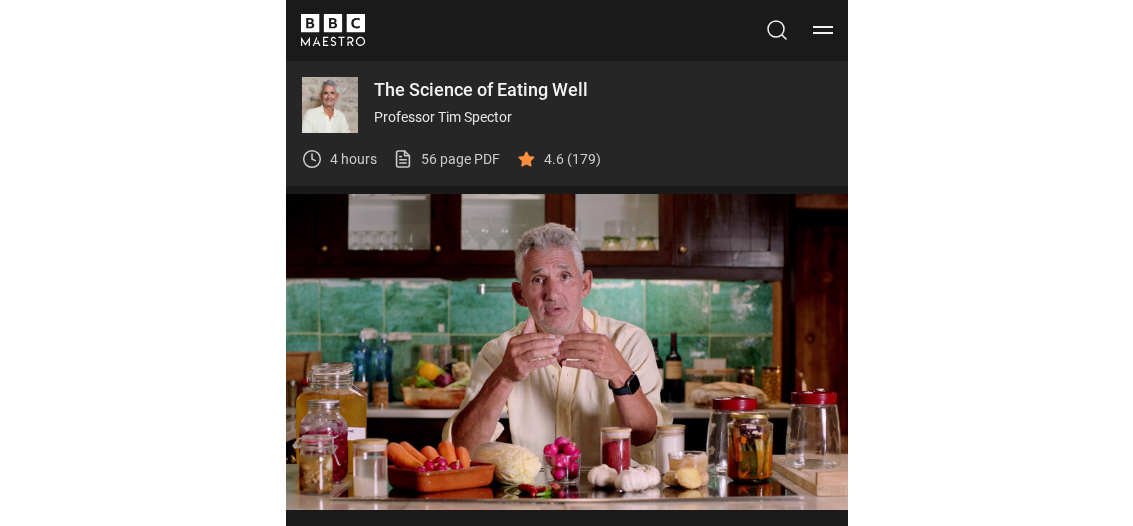 scroll, scrollTop: 878, scrollLeft: 0, axis: vertical 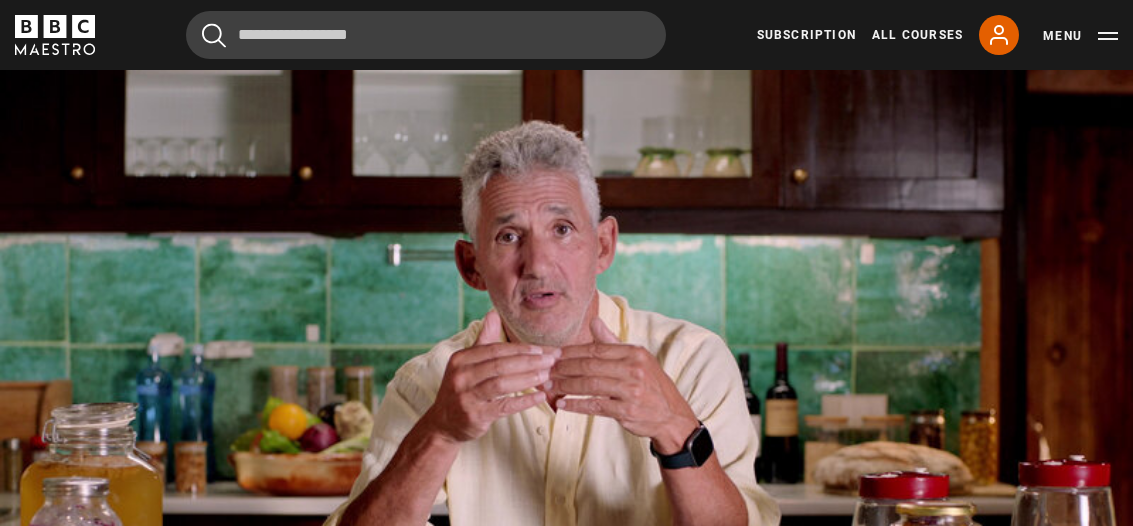 click on "Video Player is loading. Play Lesson Fermenting 10s Skip Back 10 seconds Pause 10s Skip Forward 10 seconds Loaded :  99.98% Pause Mute Current Time  17:16 - Duration  17:36
Professor [LAST] [LAST]
Lesson 15
Fermenting
1x Playback Rate 2x 1.5x 1x , selected 0.5x Captions captions off , selected English  Captions This is a modal window.
Lesson Completed
Up next
Time Restricted Eating
Cancel
Do you want to save this lesson?
Save lesson" at bounding box center [566, 381] 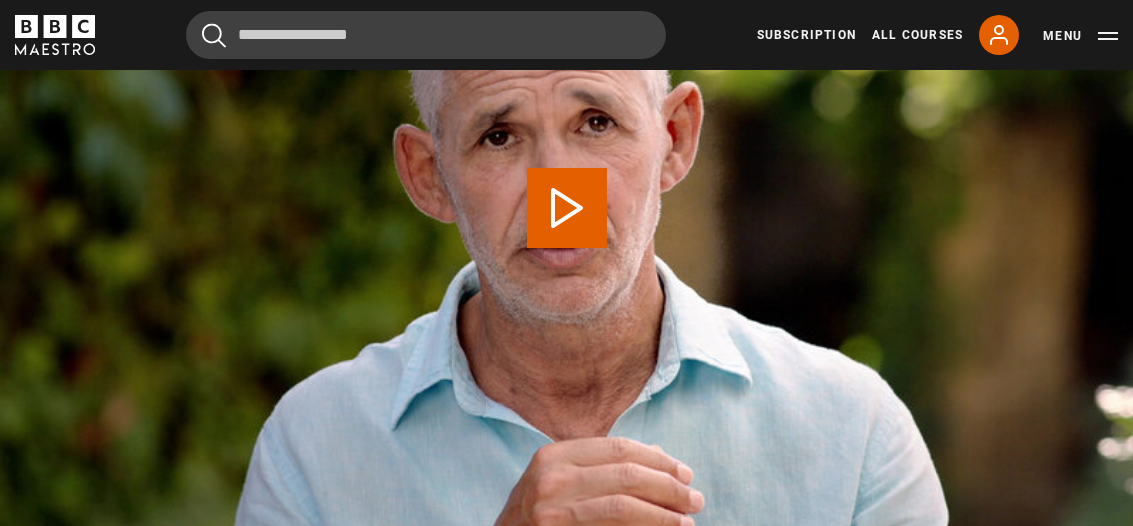 scroll, scrollTop: 1027, scrollLeft: 0, axis: vertical 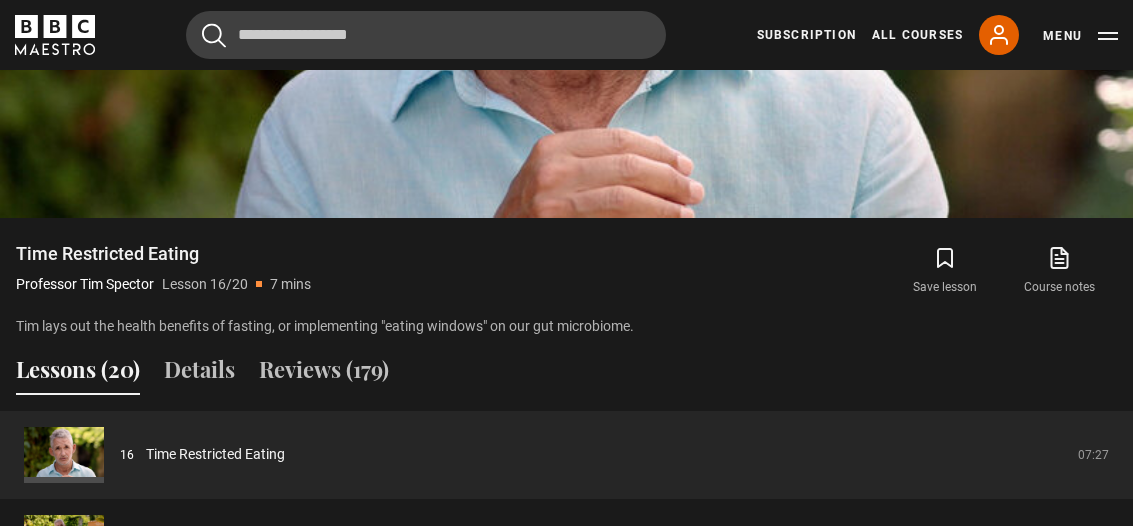 click on "Lessons (20)" at bounding box center [78, 374] 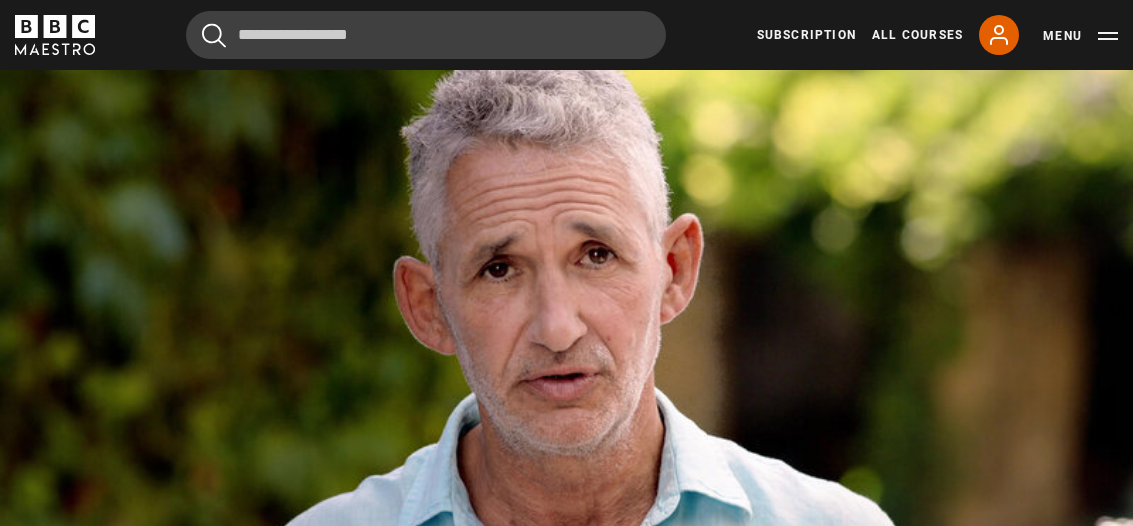 scroll, scrollTop: 918, scrollLeft: 0, axis: vertical 